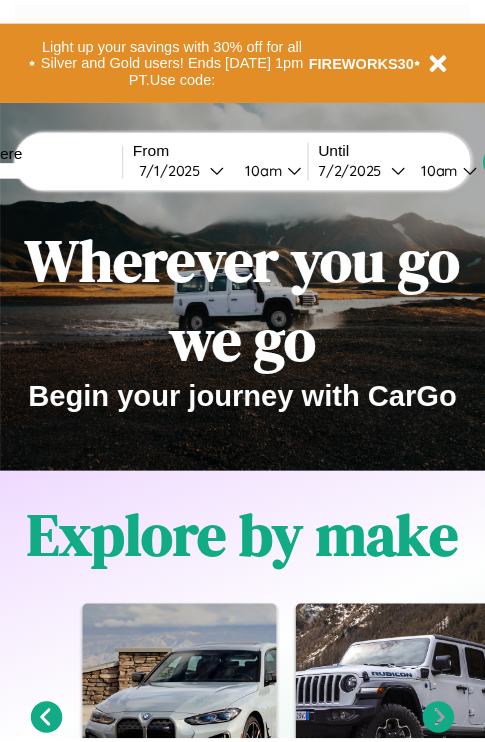 scroll, scrollTop: 0, scrollLeft: 0, axis: both 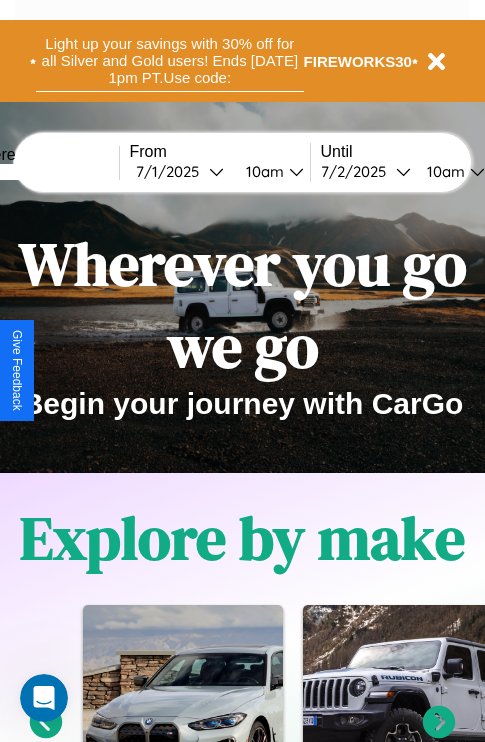 click on "Light up your savings with 30% off for all Silver and Gold users! Ends [DATE] 1pm PT.  Use code:" at bounding box center (170, 61) 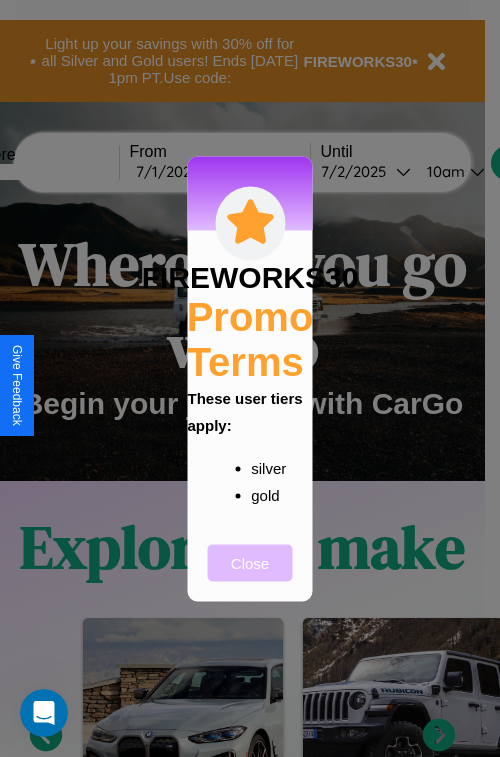 click on "Close" at bounding box center (250, 562) 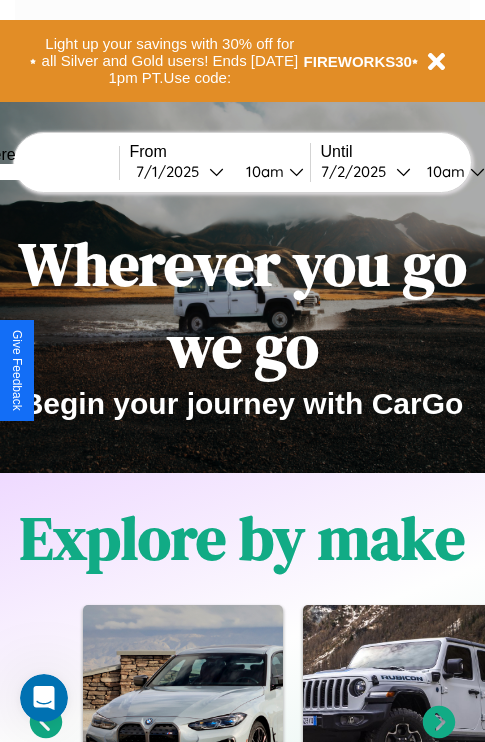 click at bounding box center (44, 172) 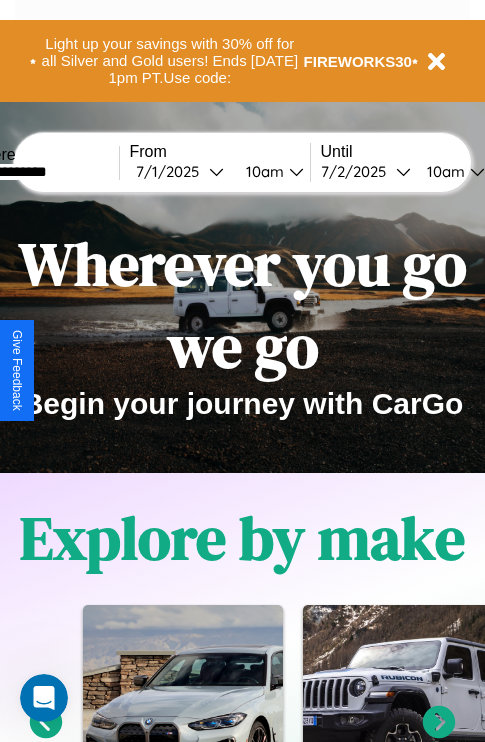 type on "**********" 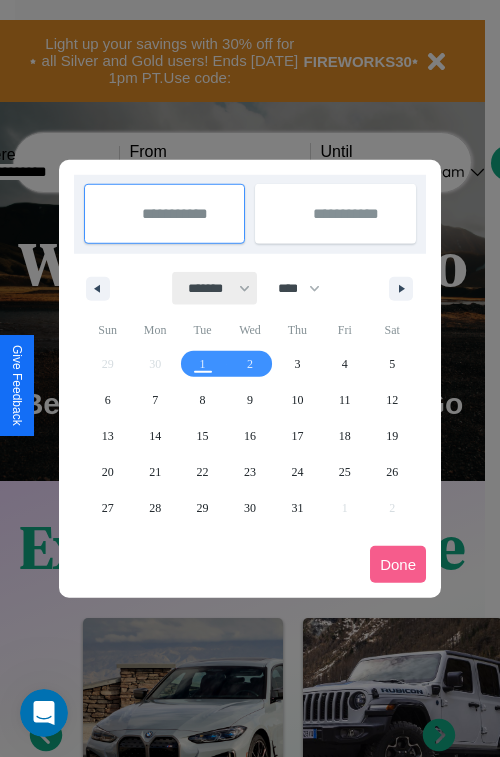 click on "******* ******** ***** ***** *** **** **** ****** ********* ******* ******** ********" at bounding box center [215, 288] 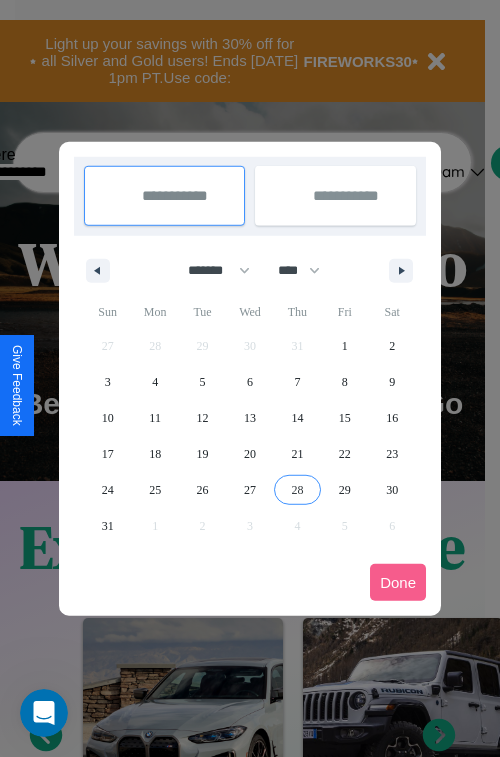 click on "28" at bounding box center [297, 490] 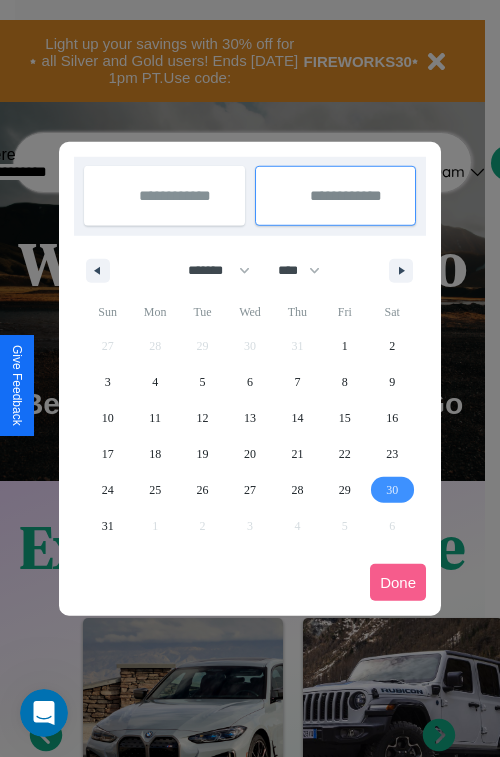 click on "30" at bounding box center (392, 490) 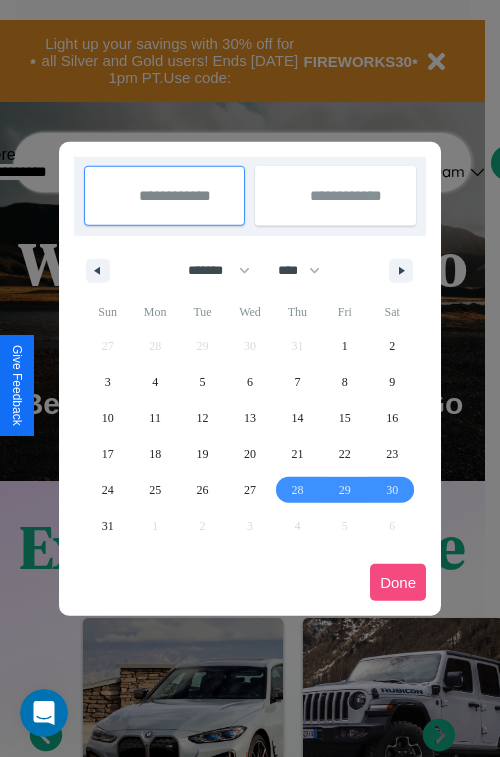 click on "Done" at bounding box center [398, 582] 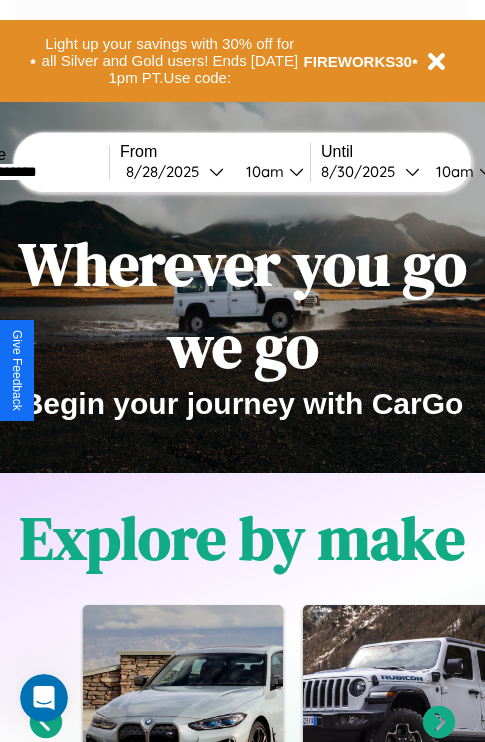 scroll, scrollTop: 0, scrollLeft: 77, axis: horizontal 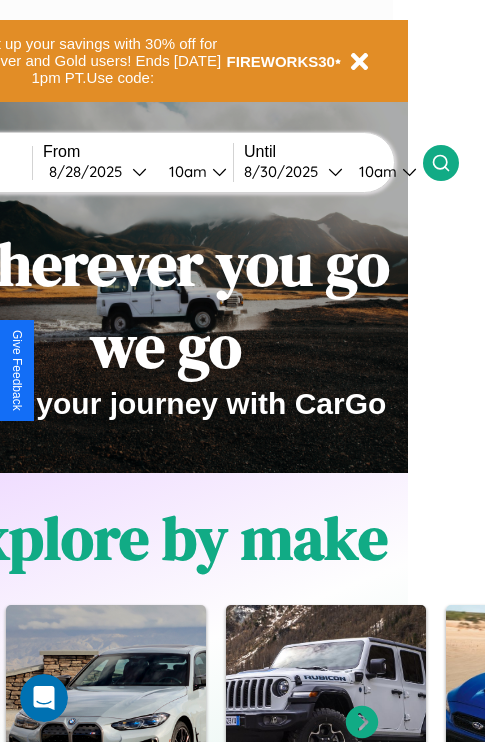 click 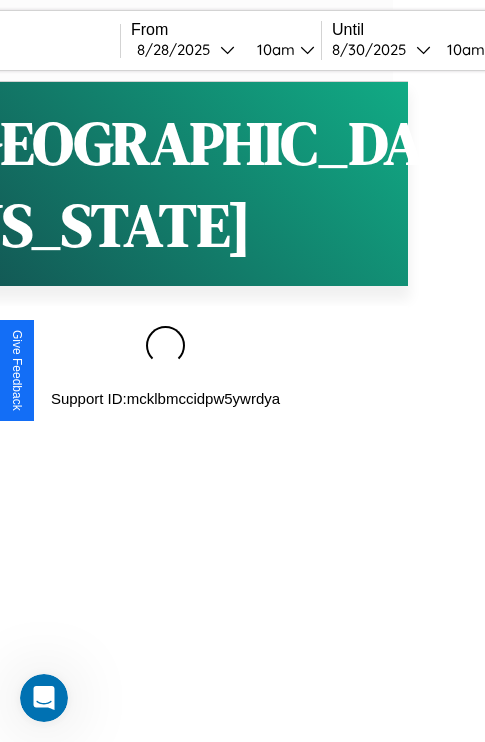 scroll, scrollTop: 0, scrollLeft: 0, axis: both 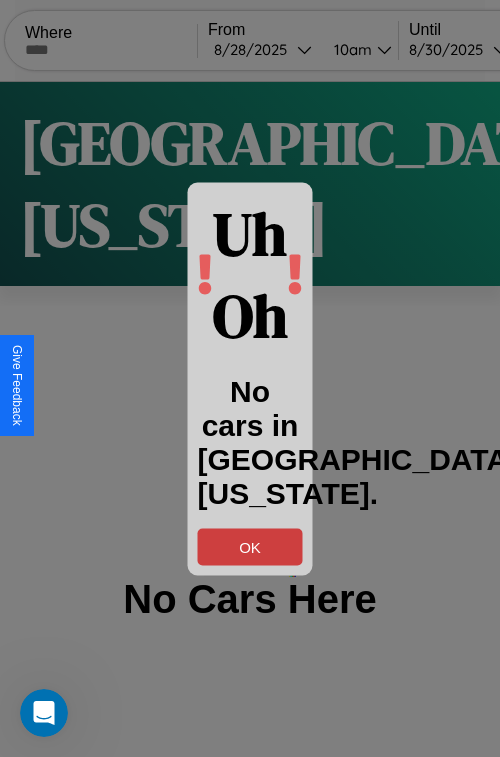 click on "OK" at bounding box center [250, 546] 